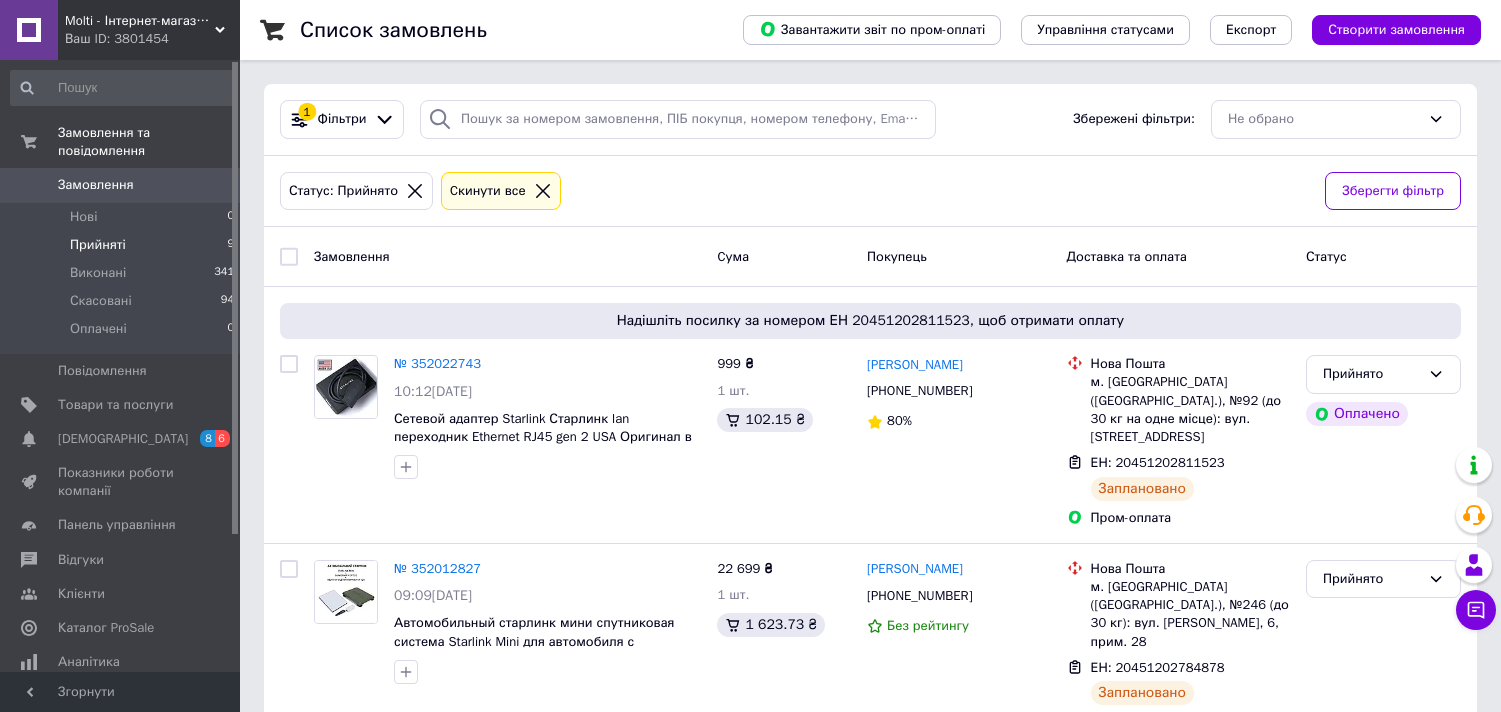 scroll, scrollTop: 0, scrollLeft: 0, axis: both 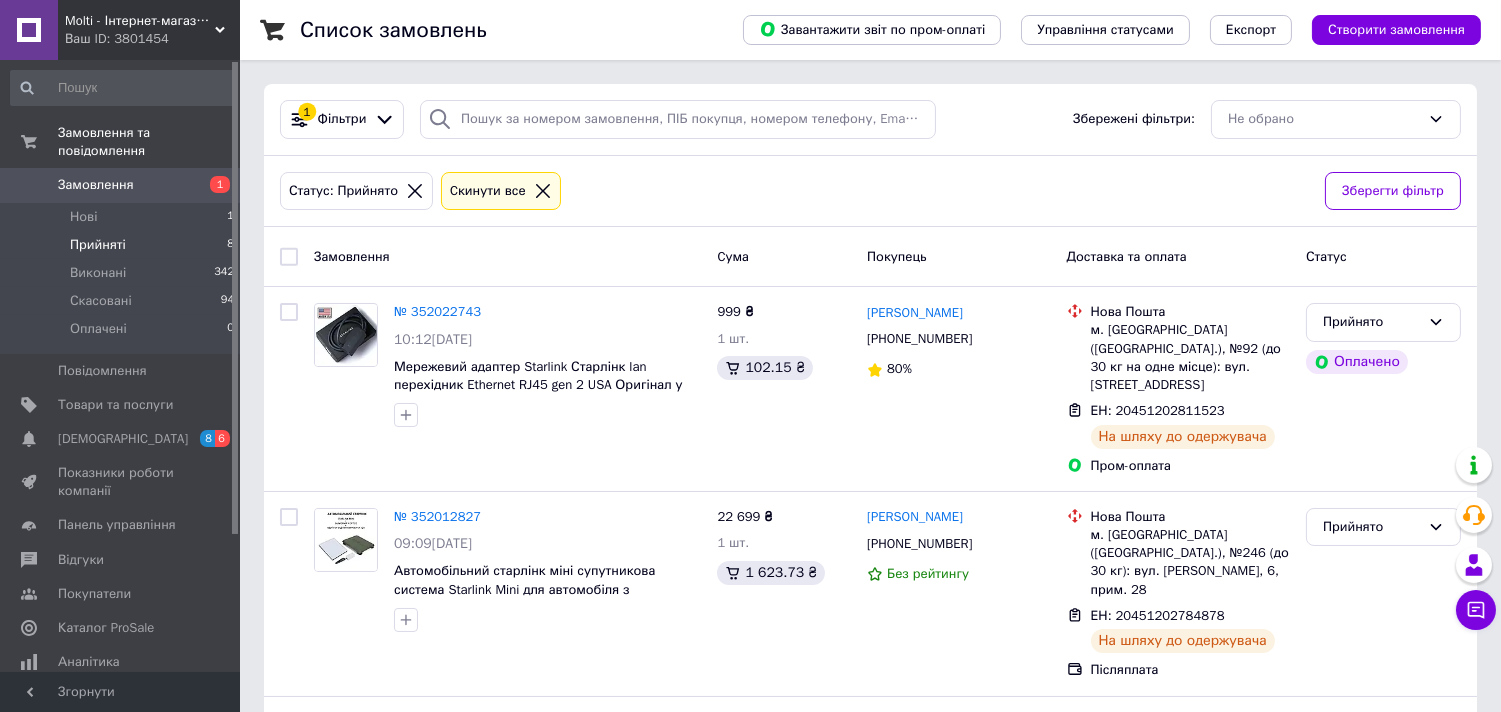 click on "Прийняті" at bounding box center (98, 245) 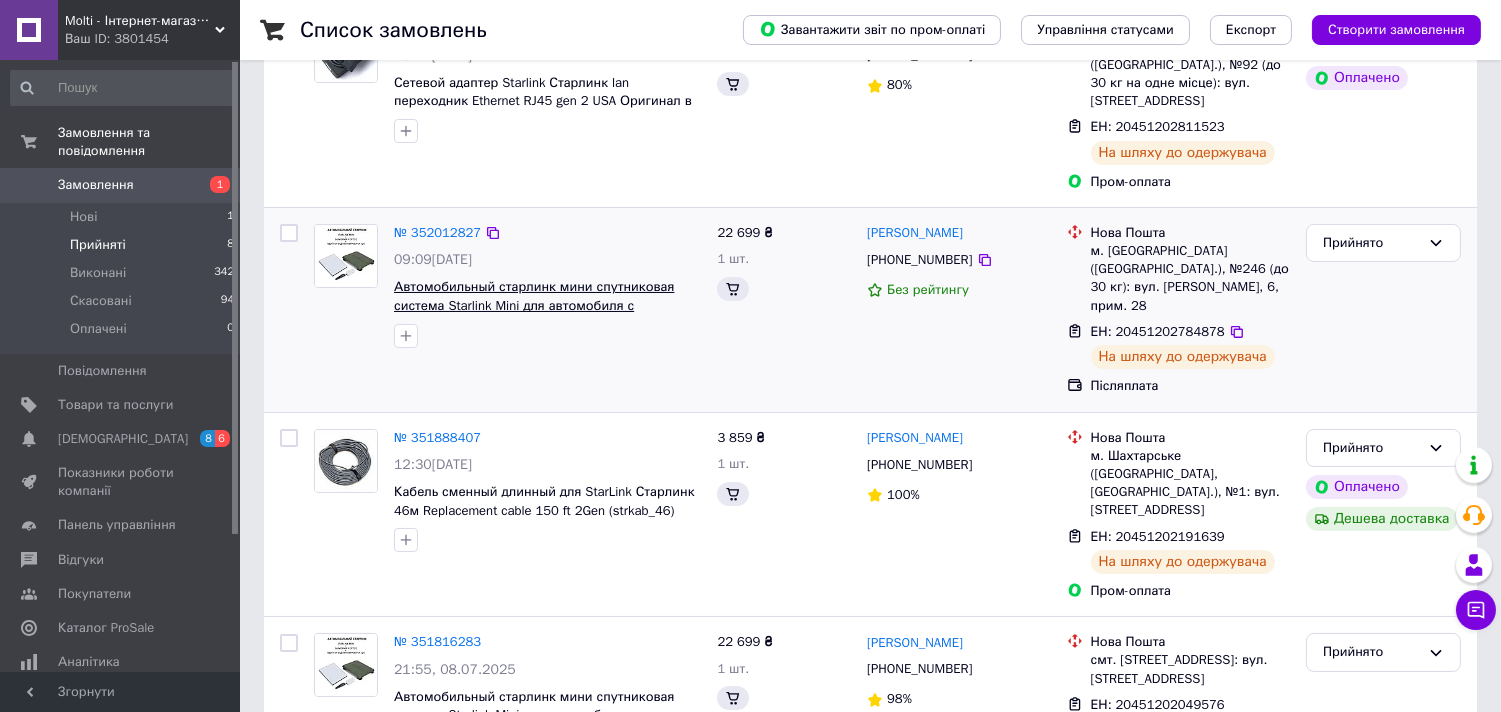 scroll, scrollTop: 296, scrollLeft: 0, axis: vertical 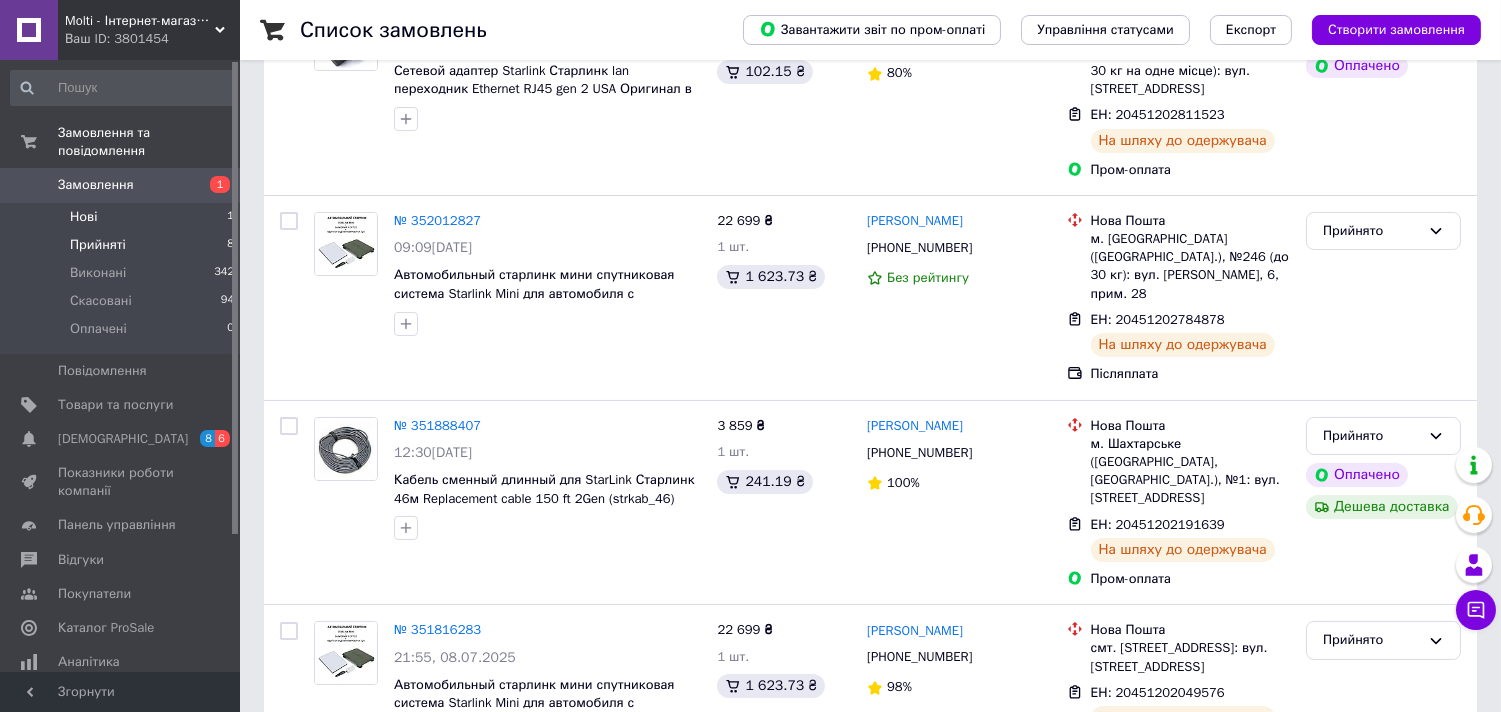 click on "Нові 1" at bounding box center [123, 217] 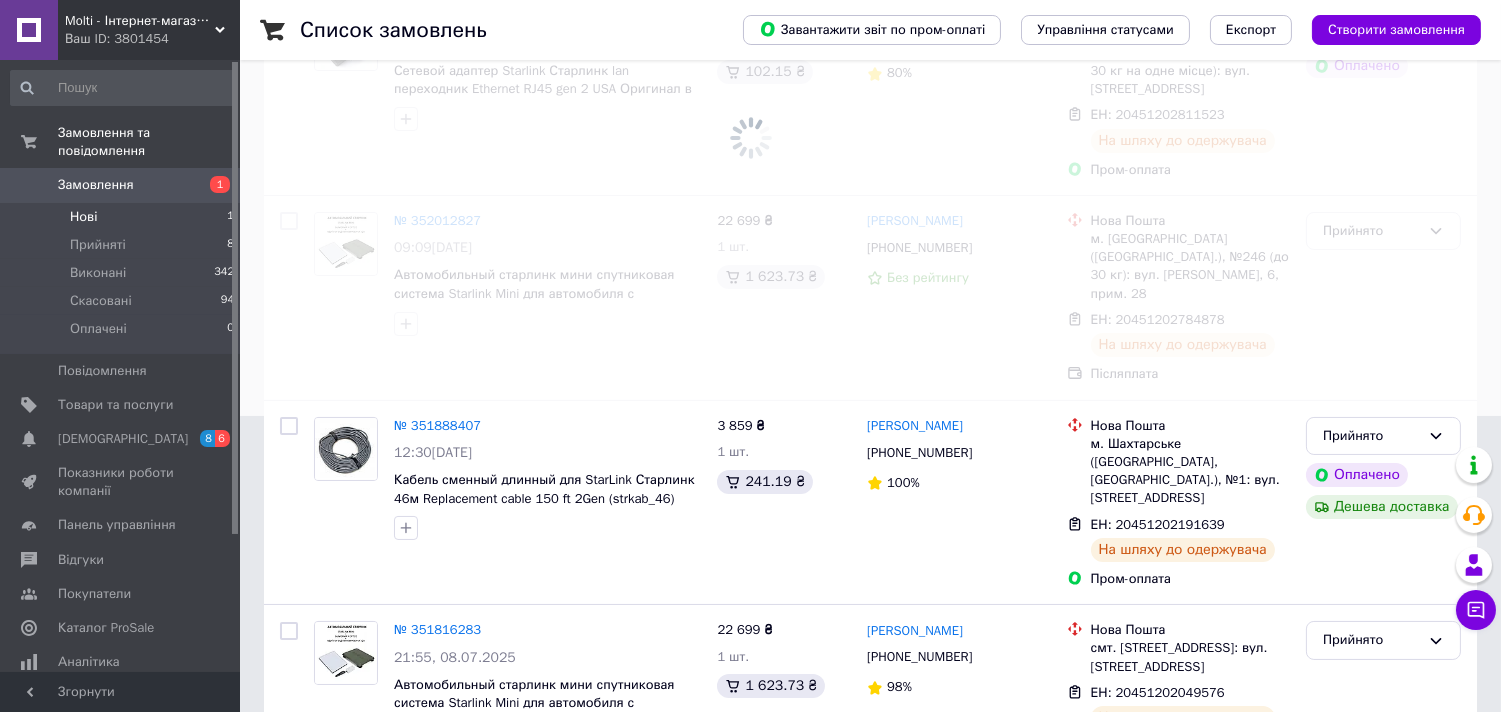 scroll, scrollTop: 0, scrollLeft: 0, axis: both 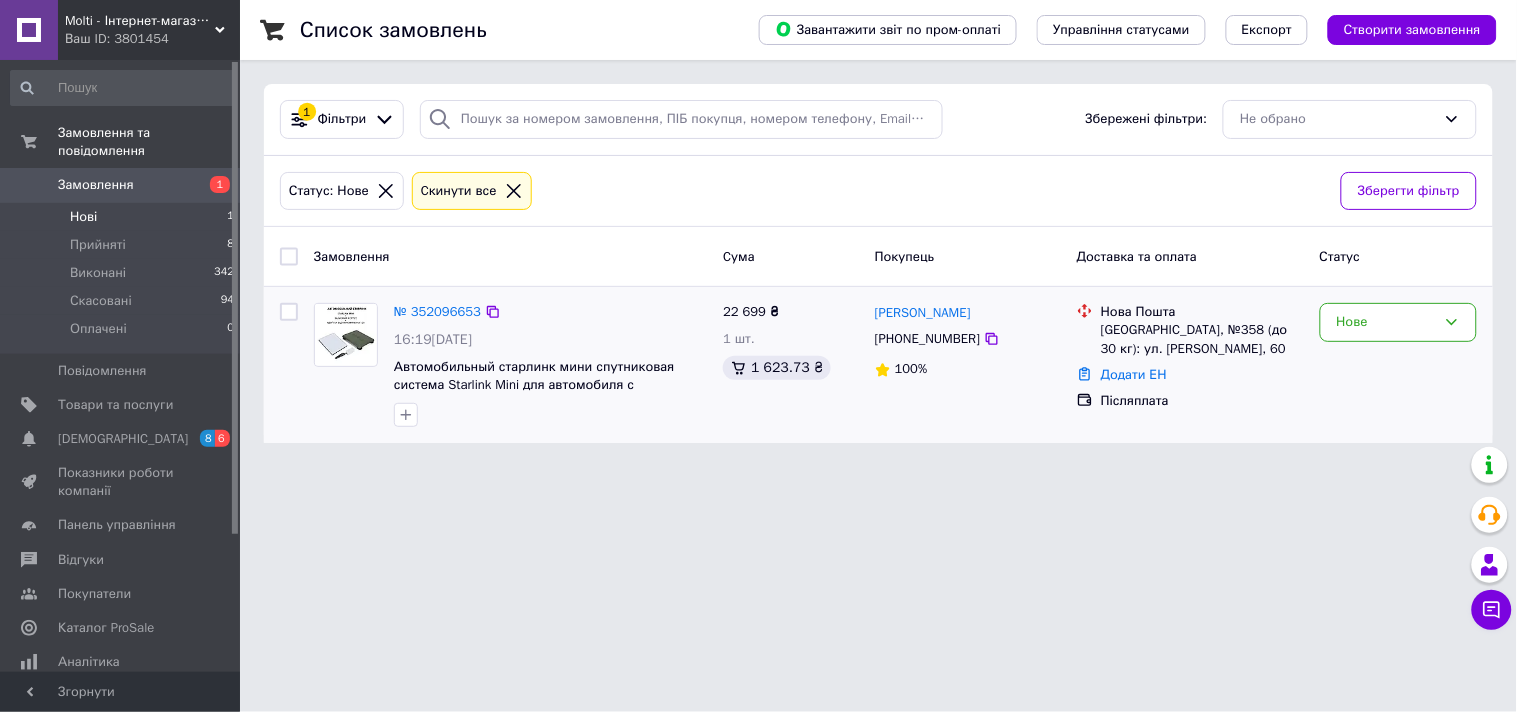 click on "№ 352096653" at bounding box center (550, 312) 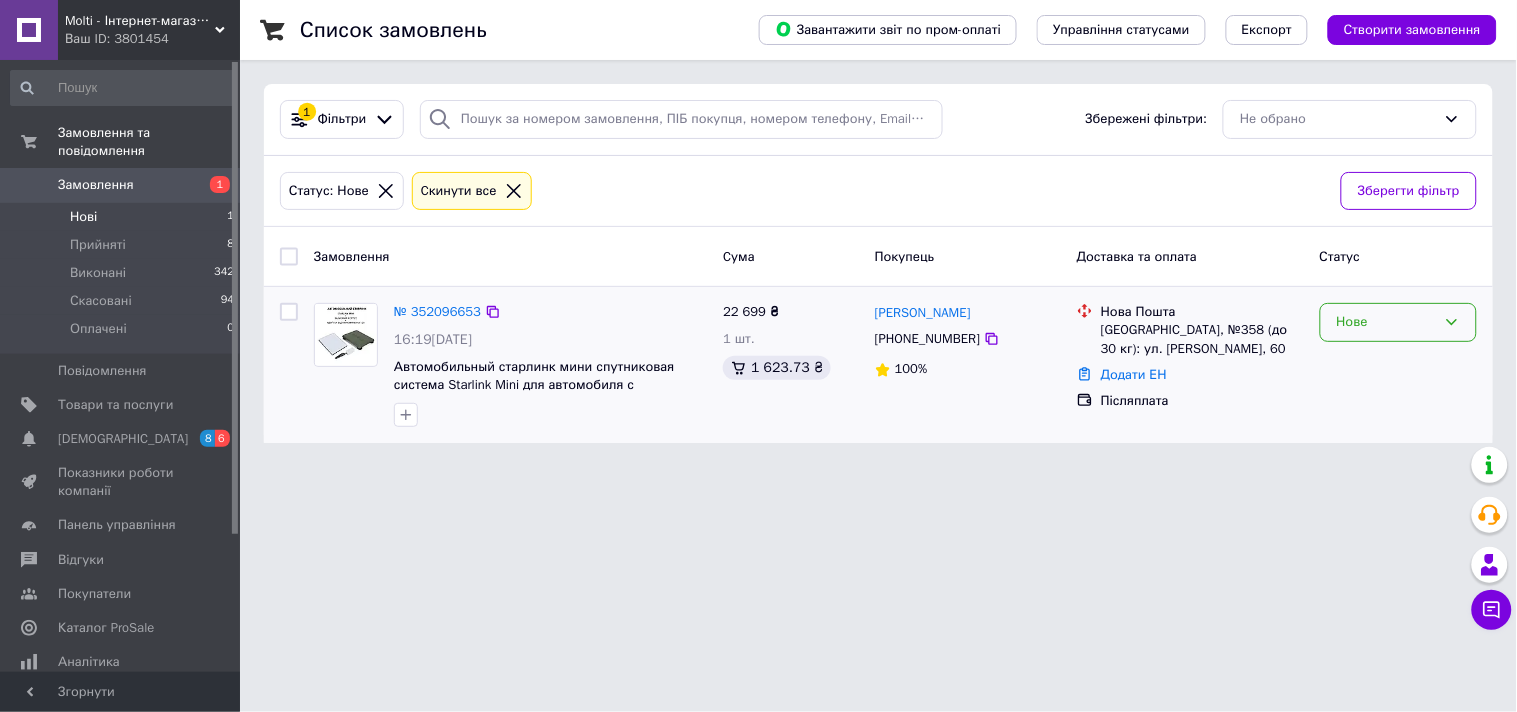 click on "Нове" at bounding box center (1386, 322) 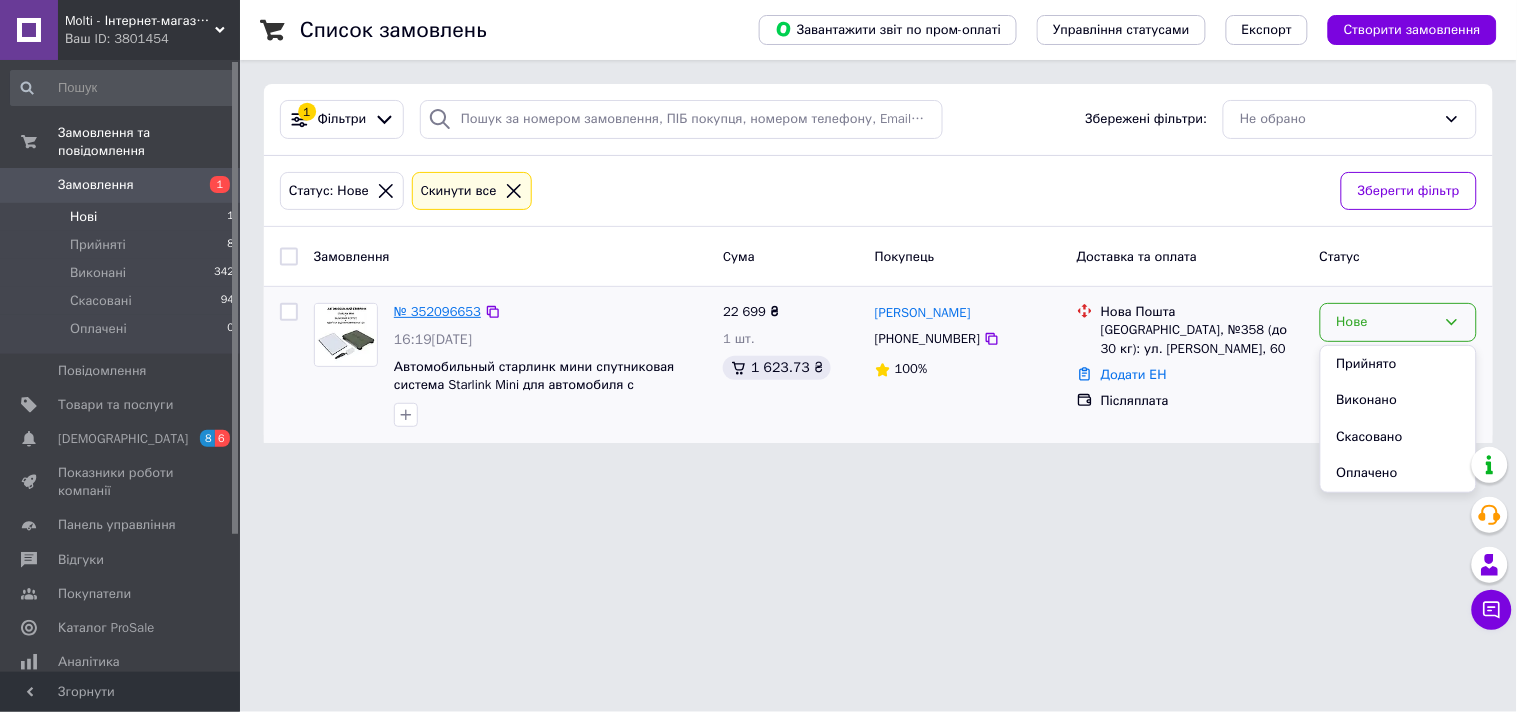 click on "№ 352096653" at bounding box center (437, 311) 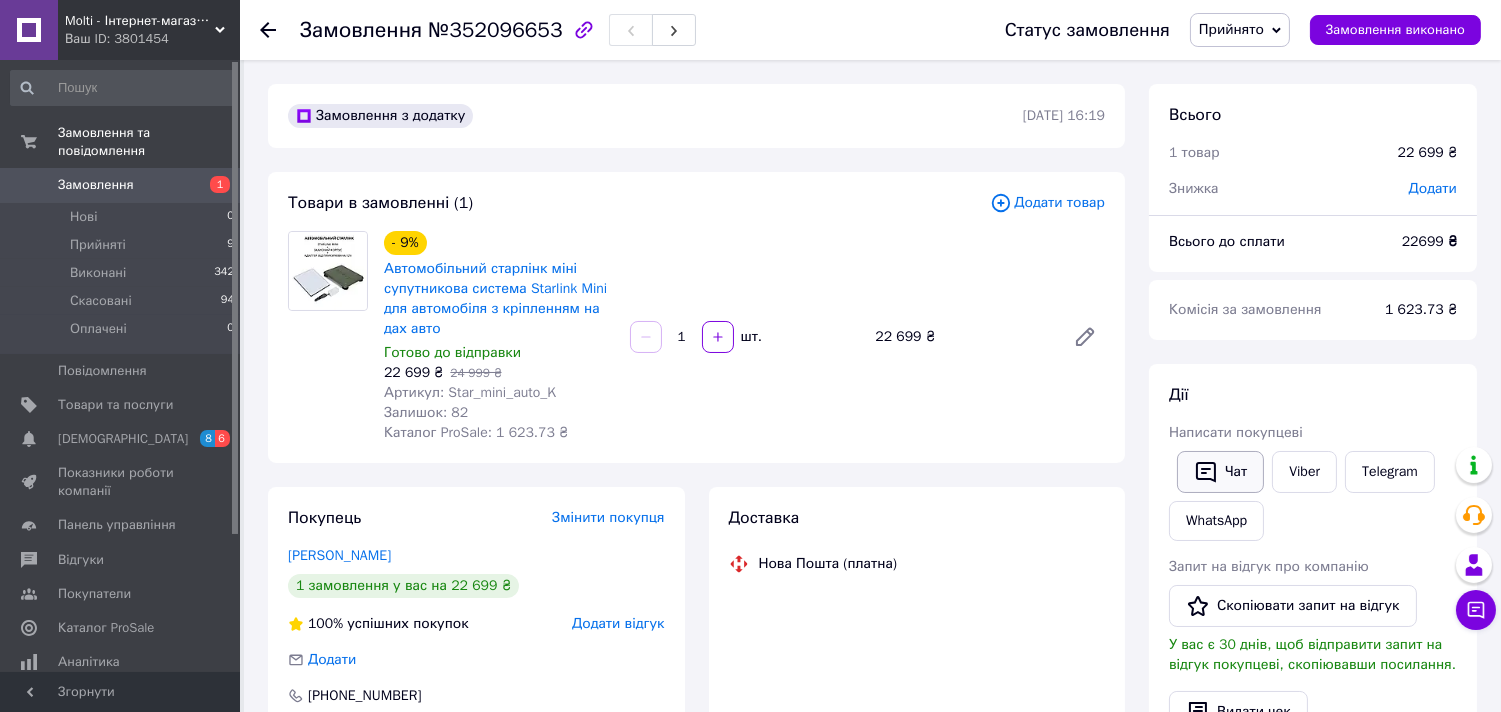 click 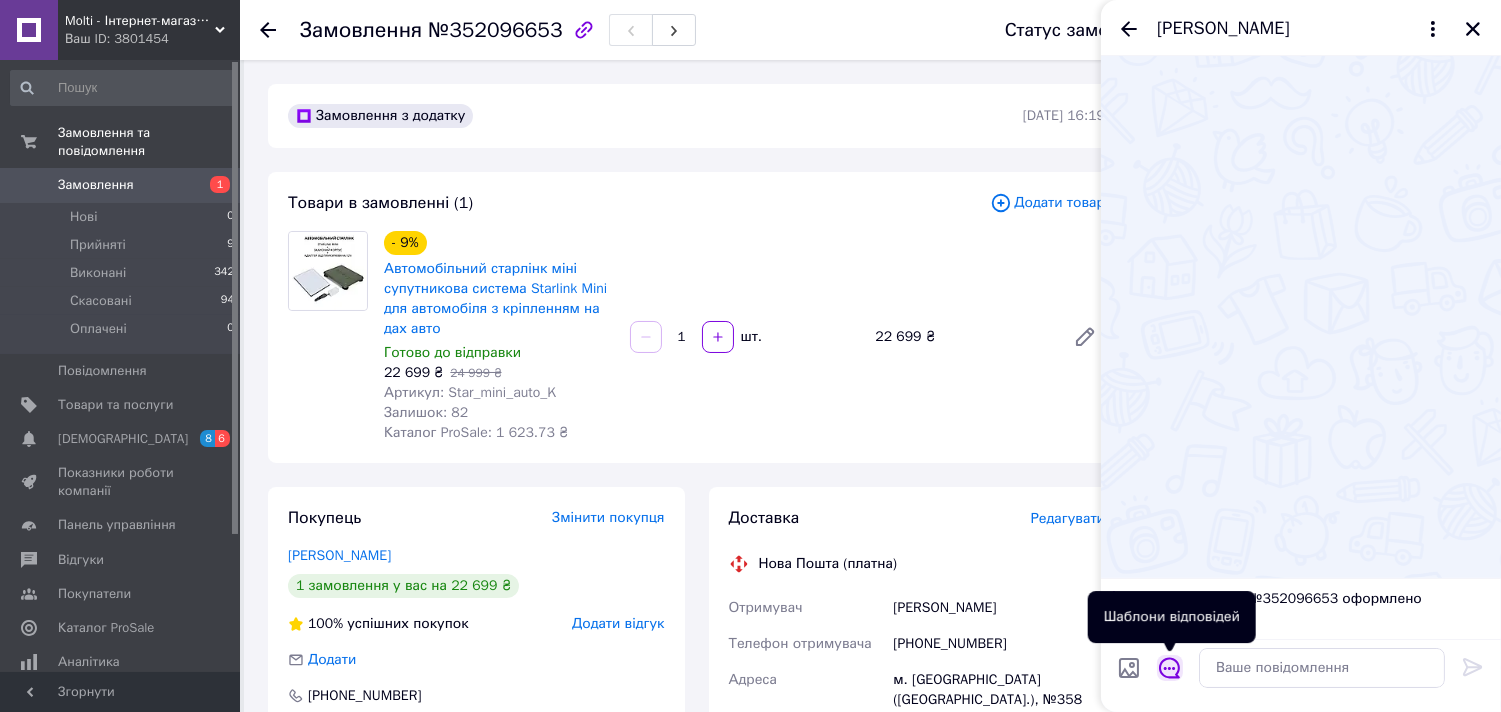 click 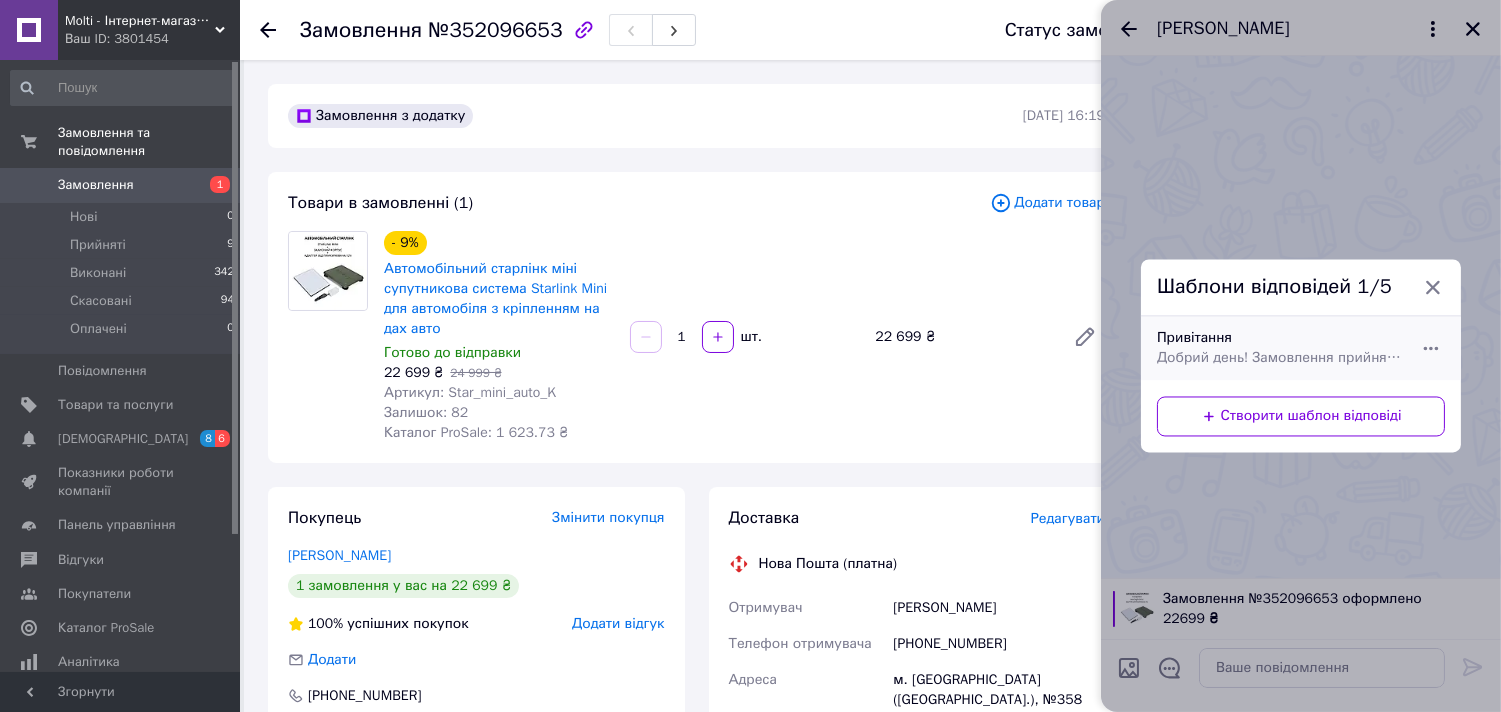 click on "Добрий день! Замовлення прийняте! Відправка сьогодні! Конт. тел.: 050-177-61-50" at bounding box center [1279, 359] 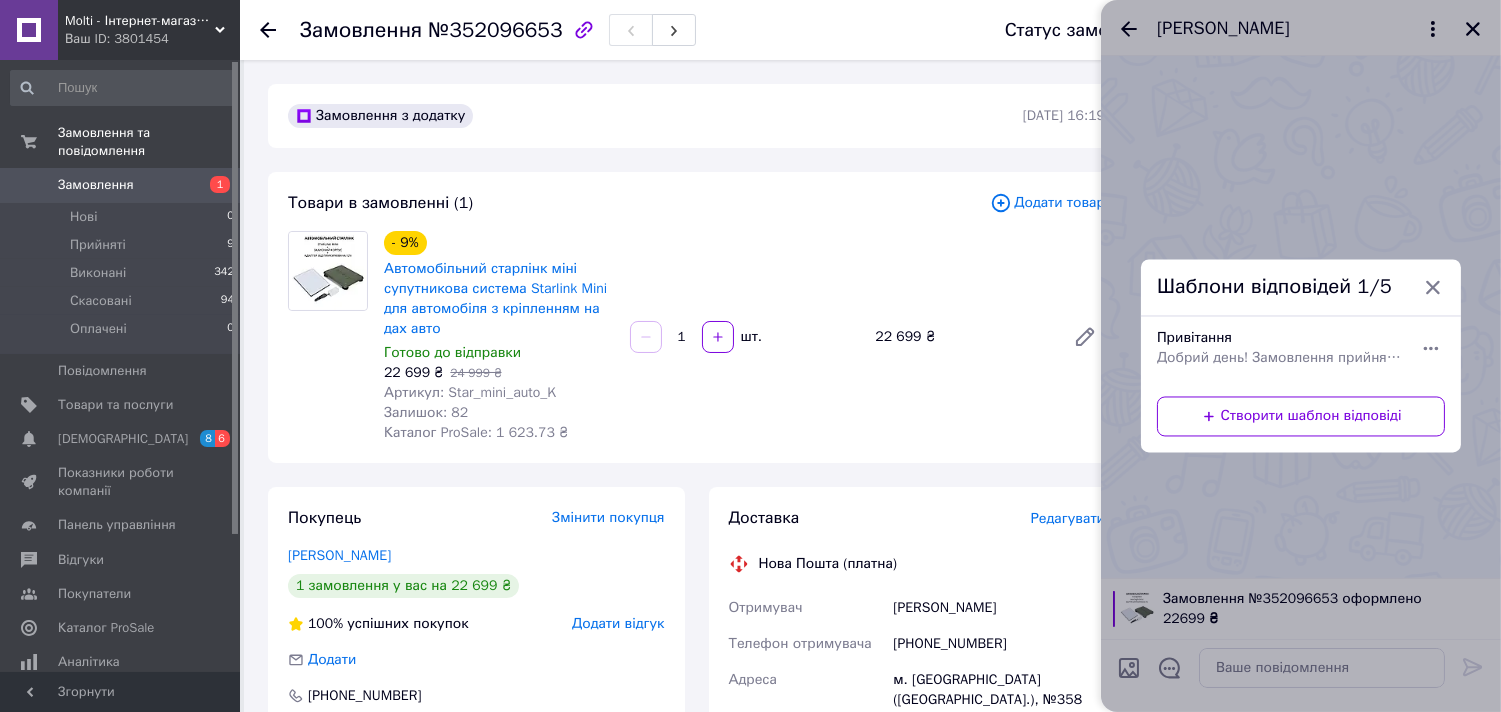 type on "Добрий день! Замовлення прийняте! Відправка сьогодні! Конт. тел.: 050-177-61-50" 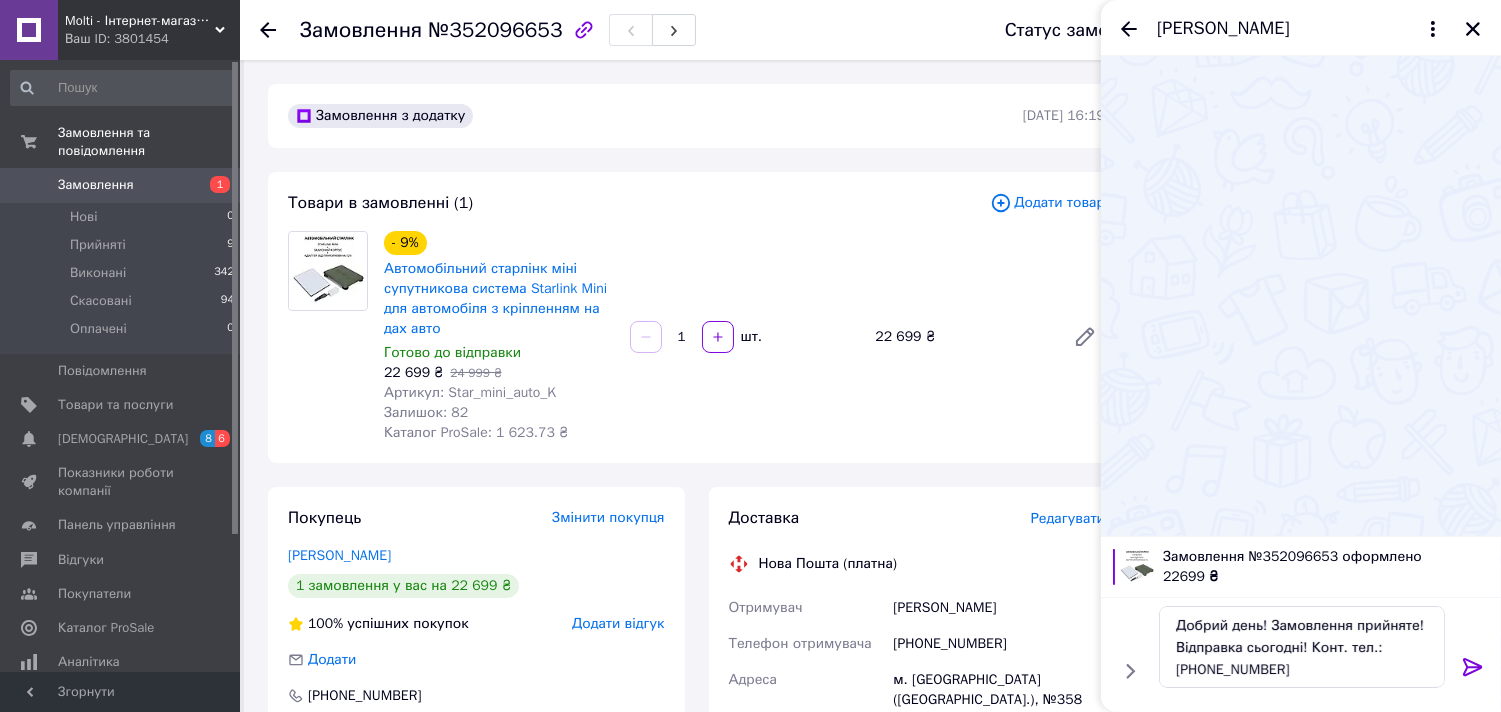 click 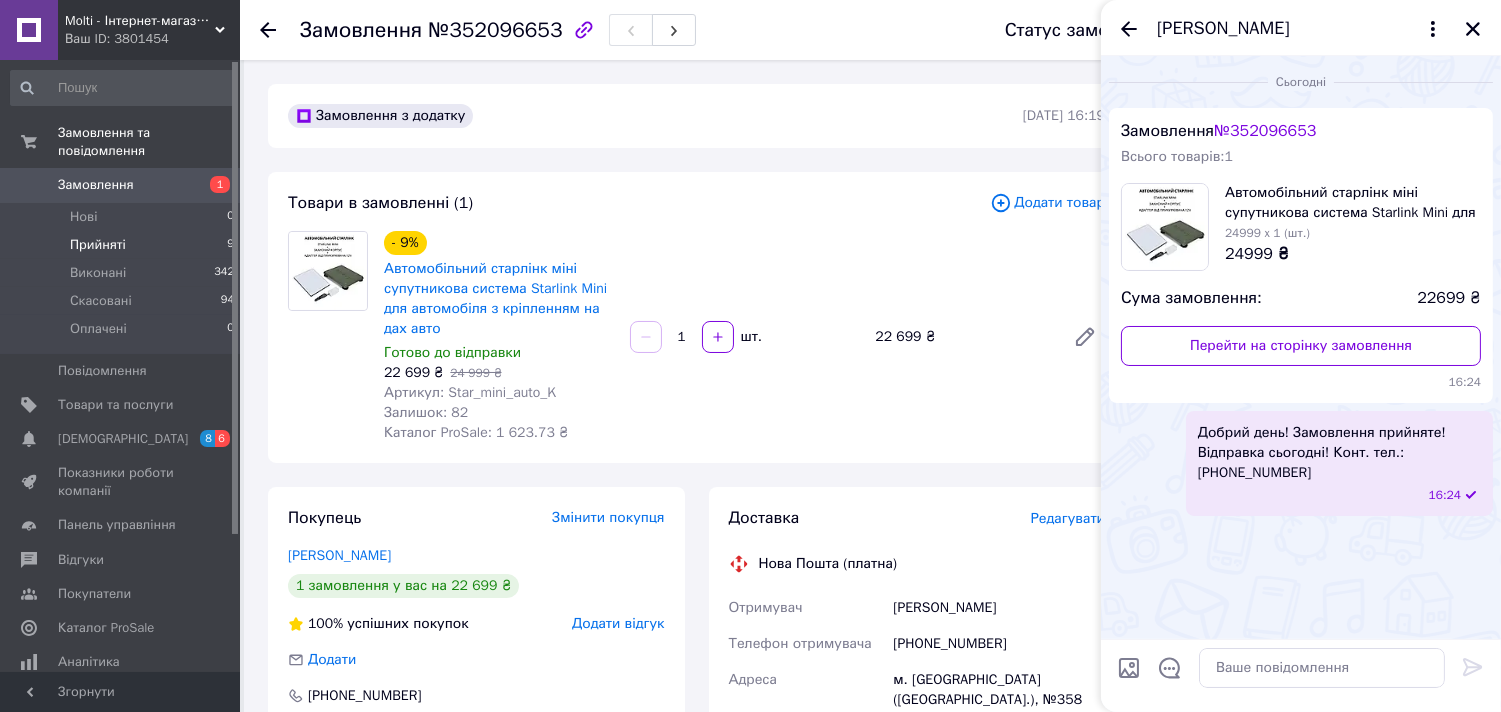 click on "Прийняті 9" at bounding box center [123, 245] 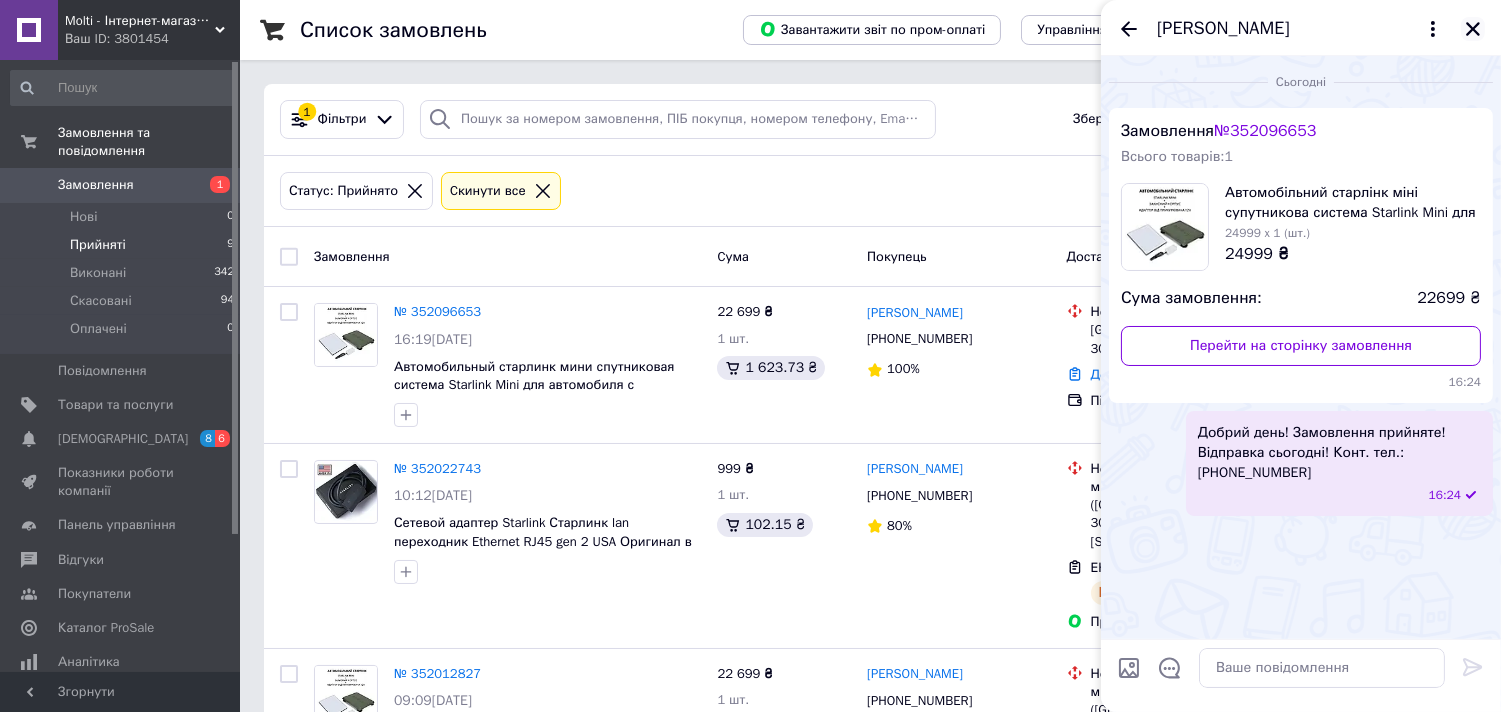 click 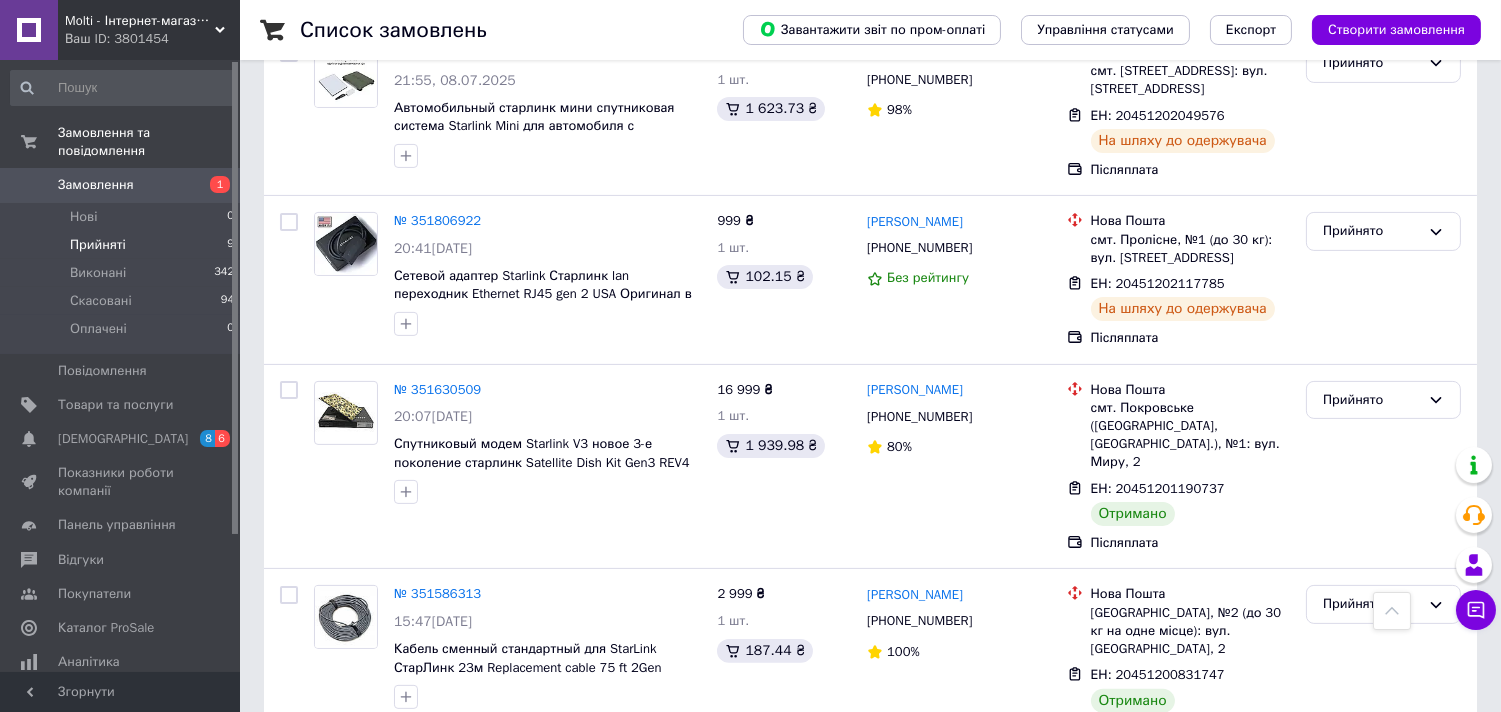 scroll, scrollTop: 1036, scrollLeft: 0, axis: vertical 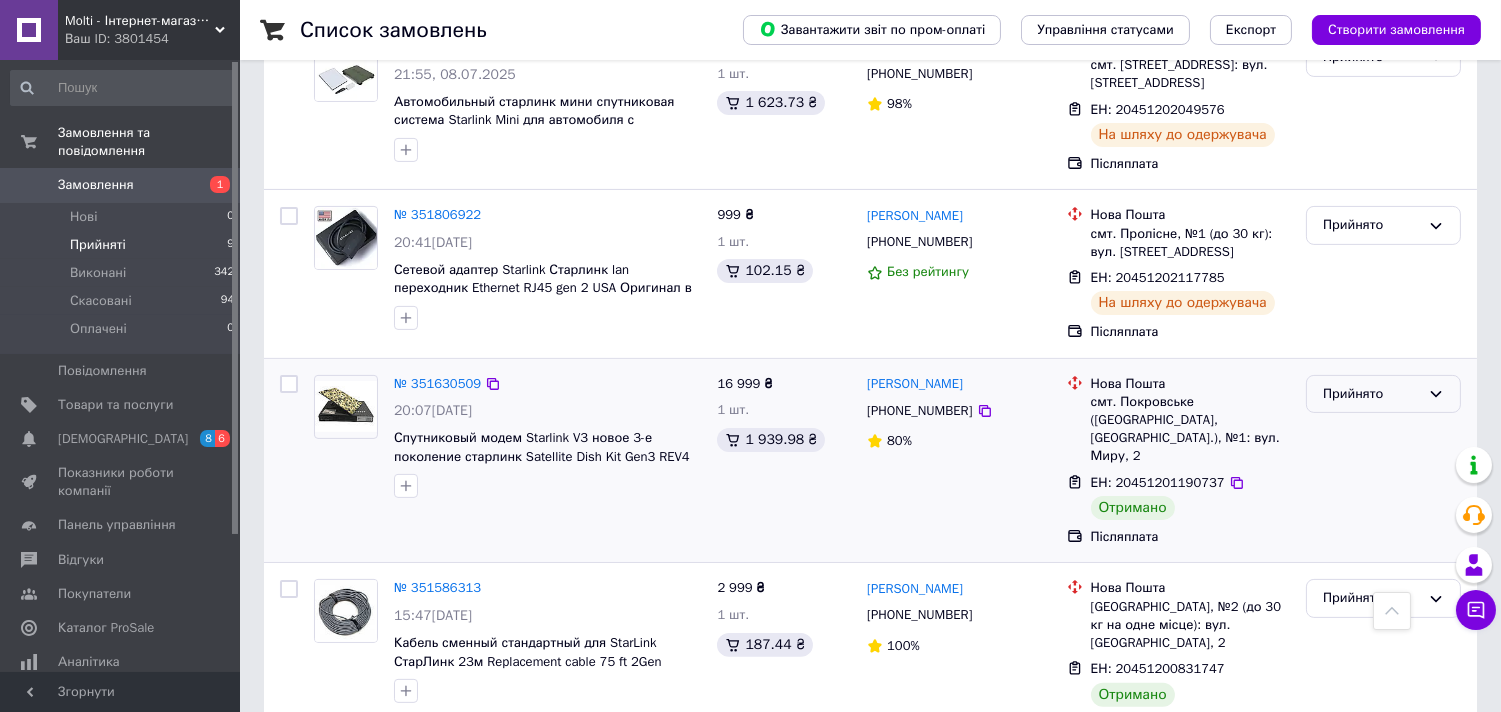 click on "Прийнято" at bounding box center [1371, 394] 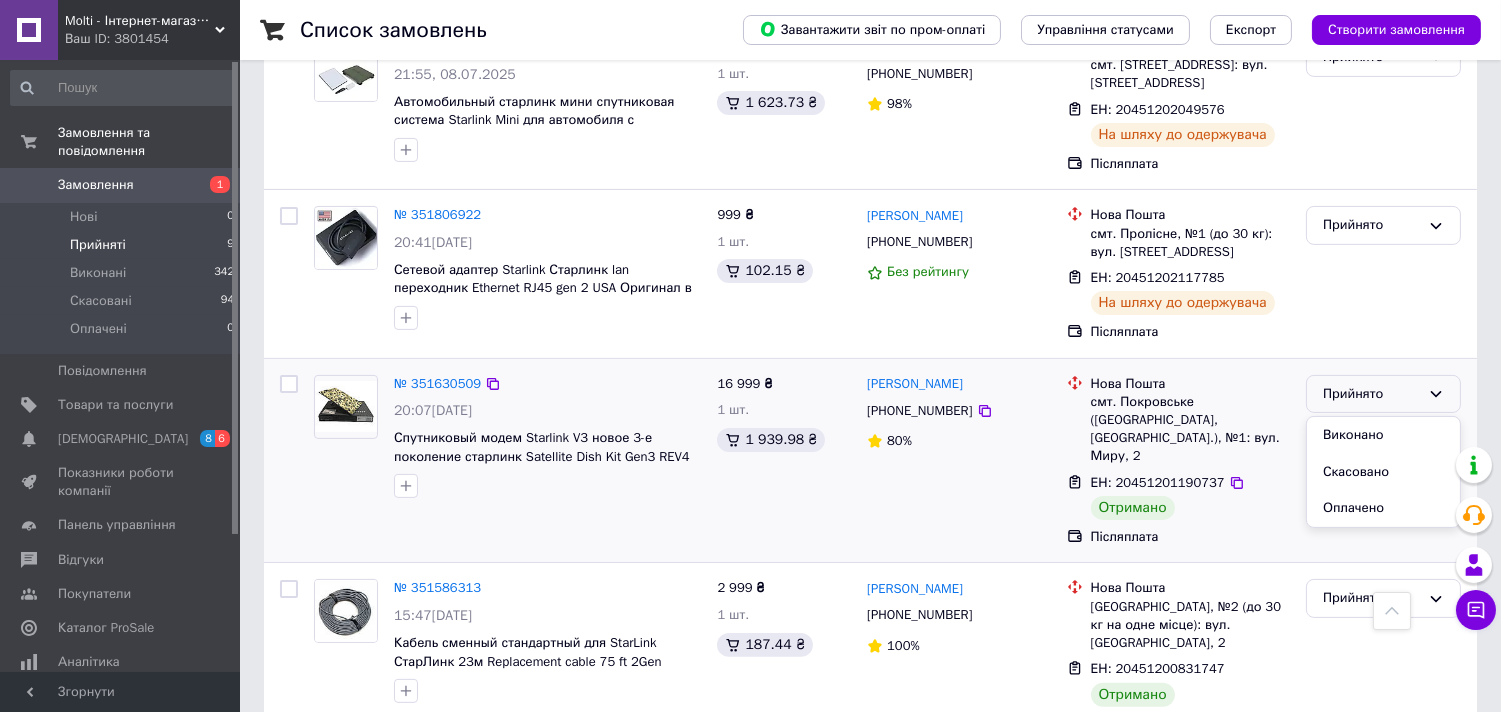 click on "Виконано" at bounding box center (1383, 435) 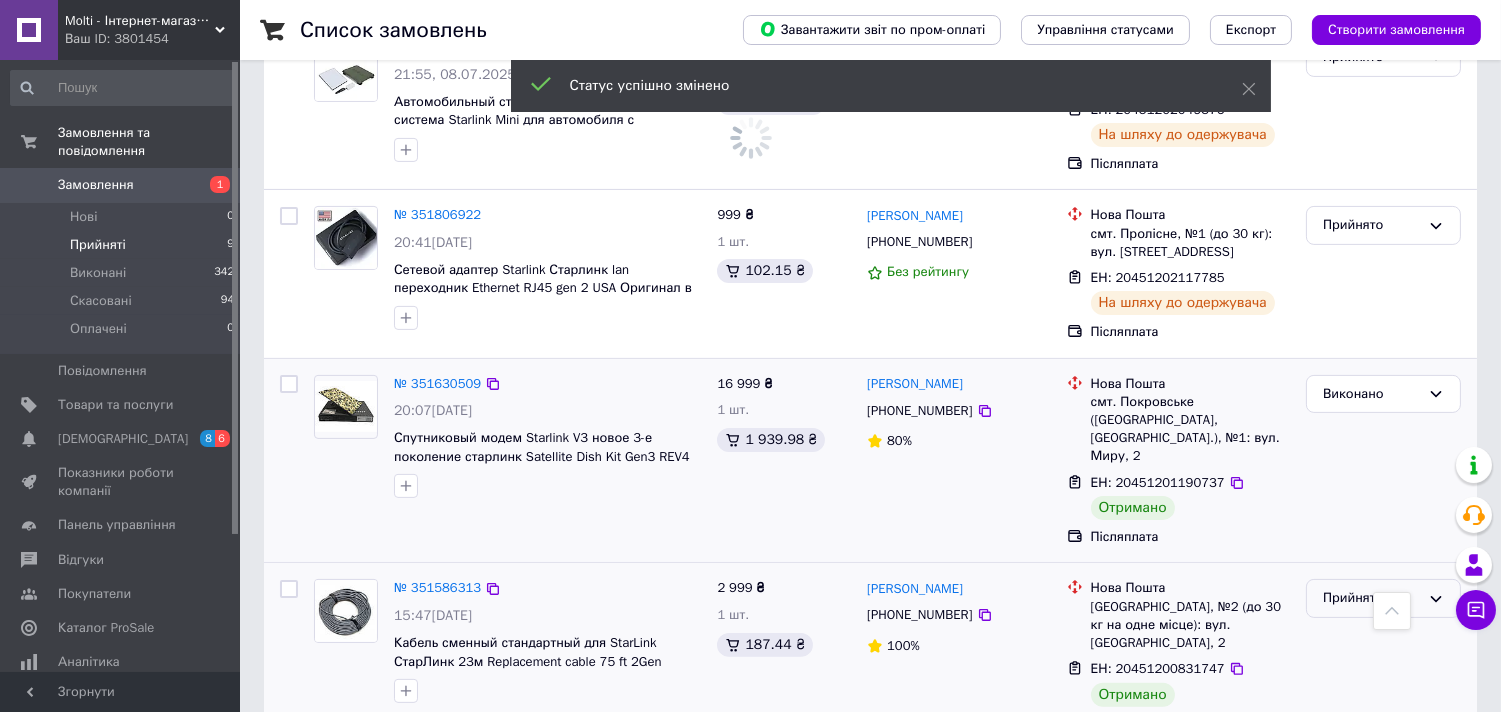 click on "Прийнято" at bounding box center (1371, 598) 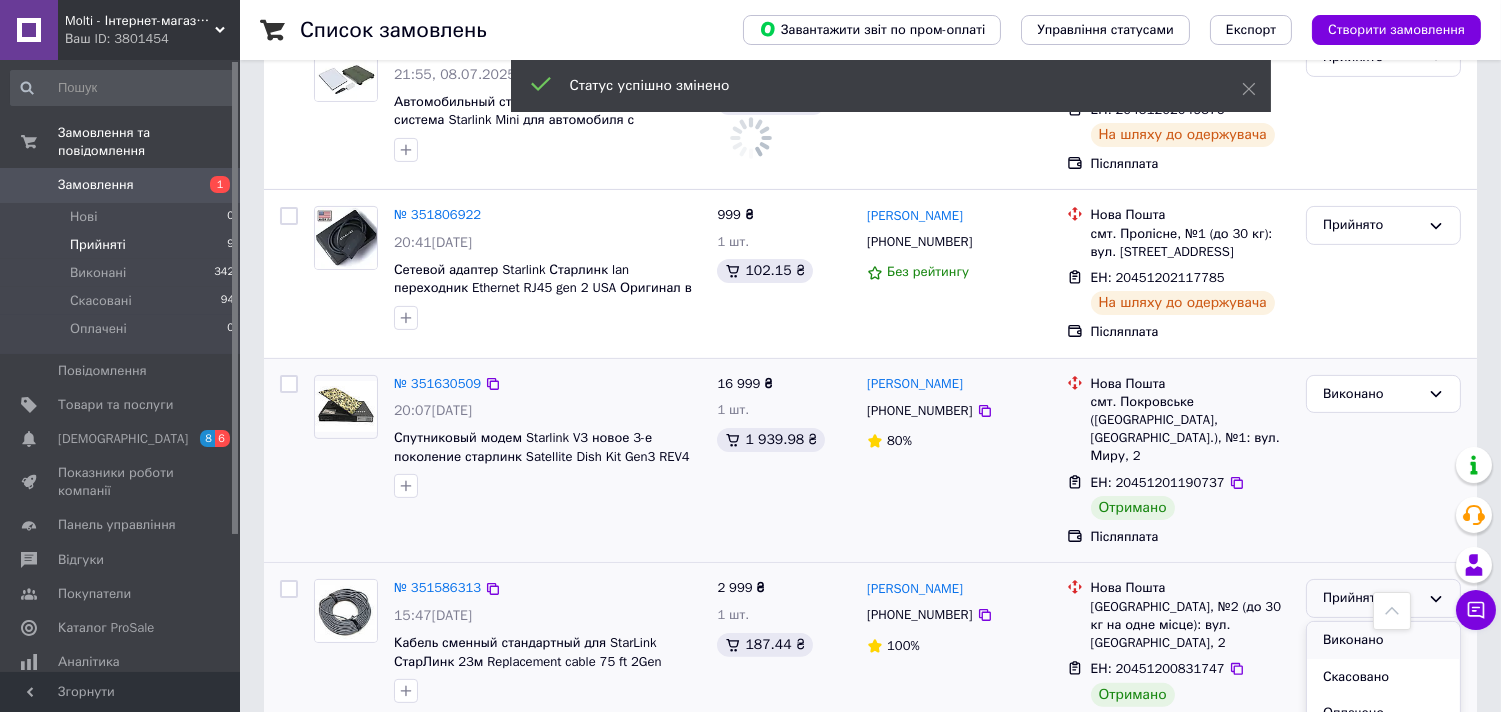click on "Виконано" at bounding box center [1383, 640] 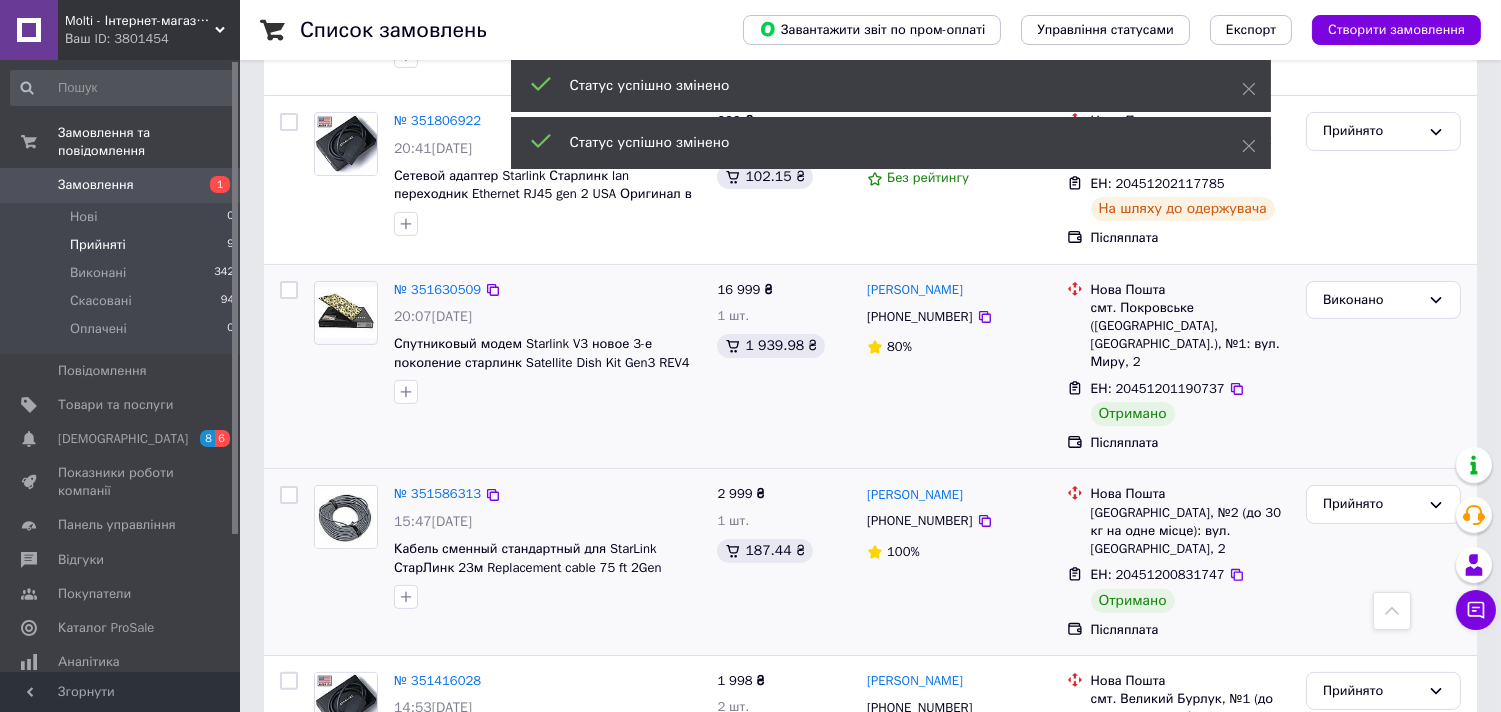 scroll, scrollTop: 1230, scrollLeft: 0, axis: vertical 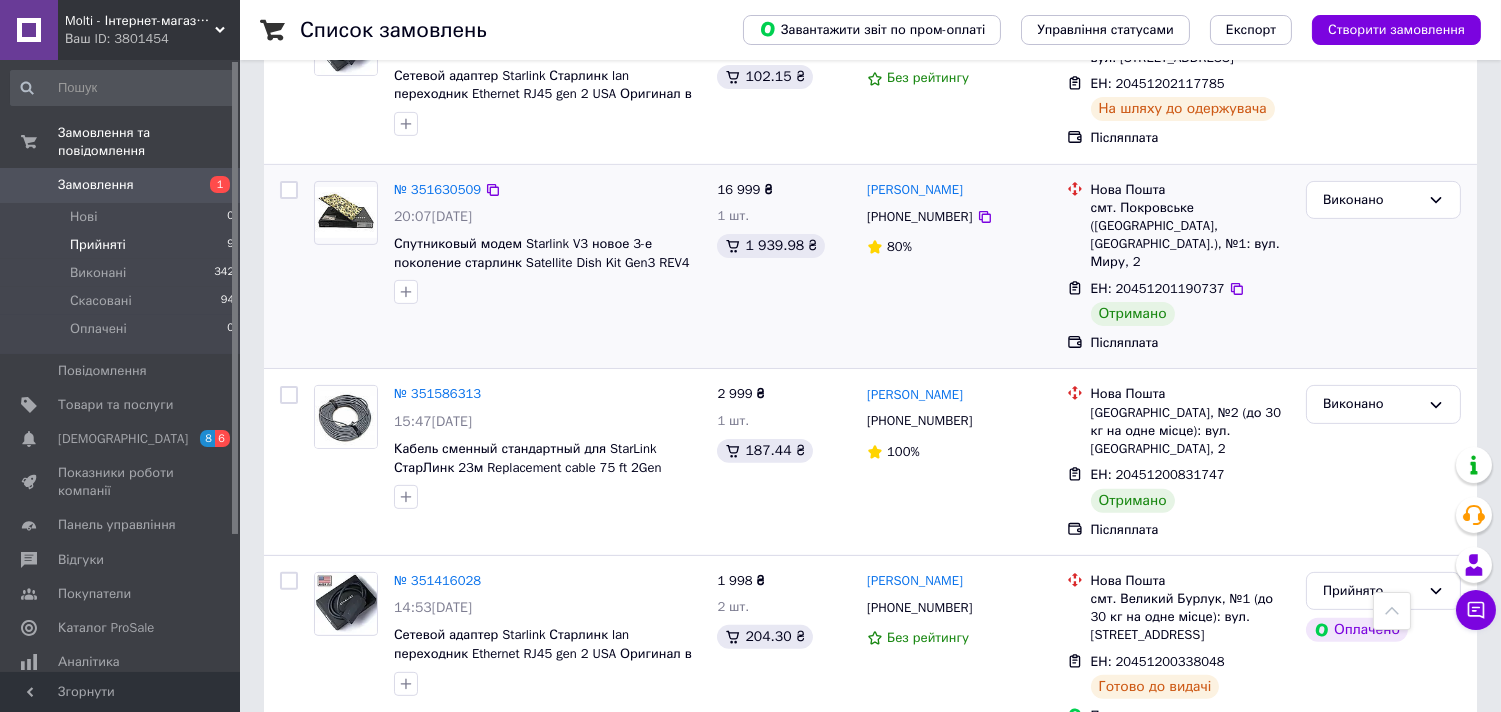 click on "Прийняті 9" at bounding box center [123, 245] 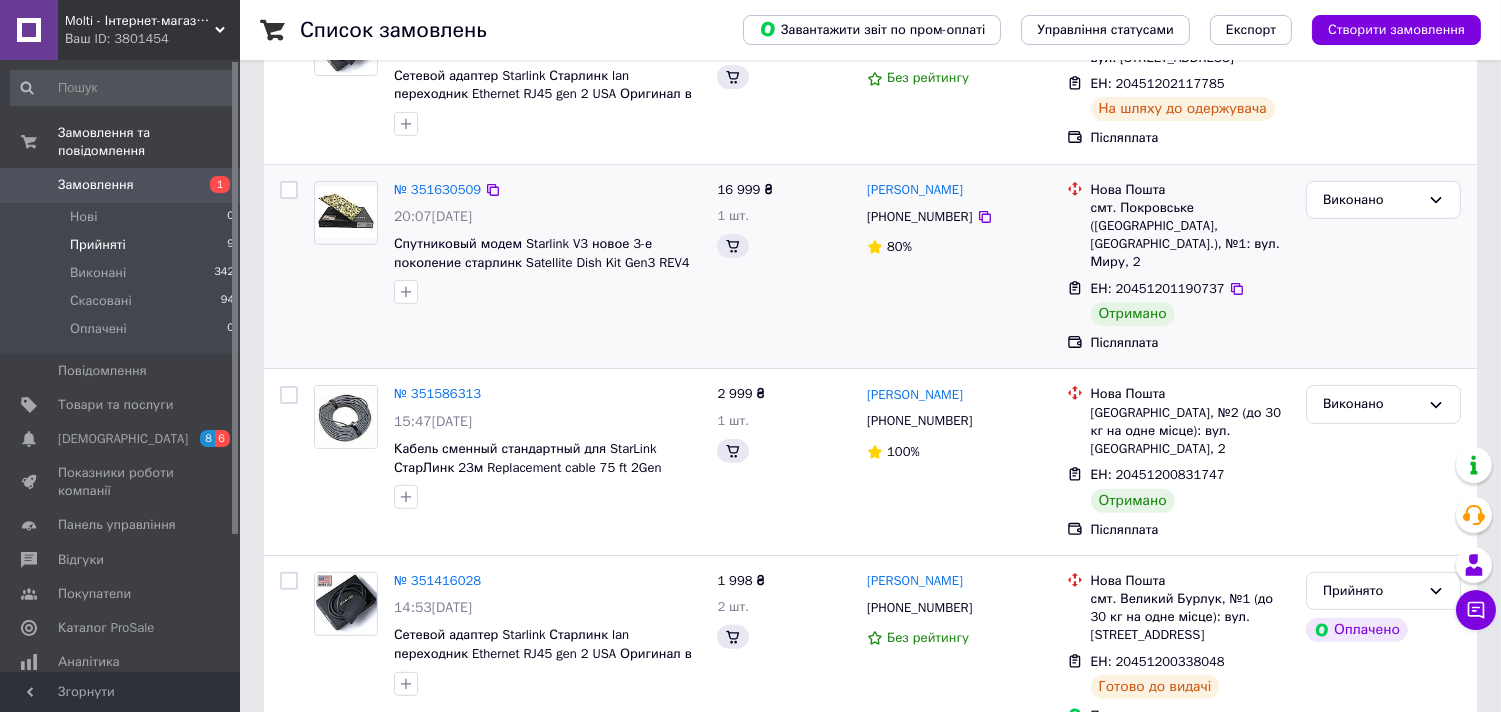scroll, scrollTop: 0, scrollLeft: 0, axis: both 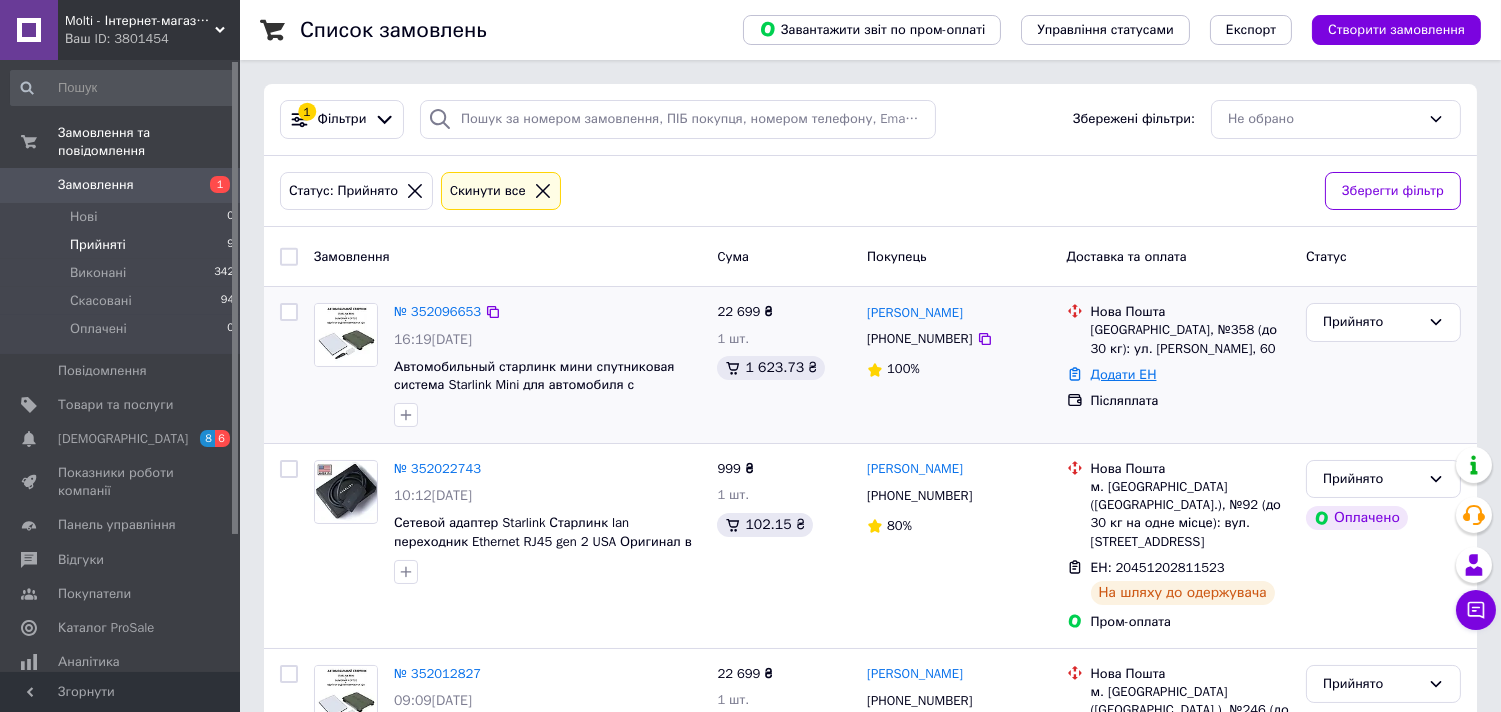click on "Додати ЕН" at bounding box center [1124, 374] 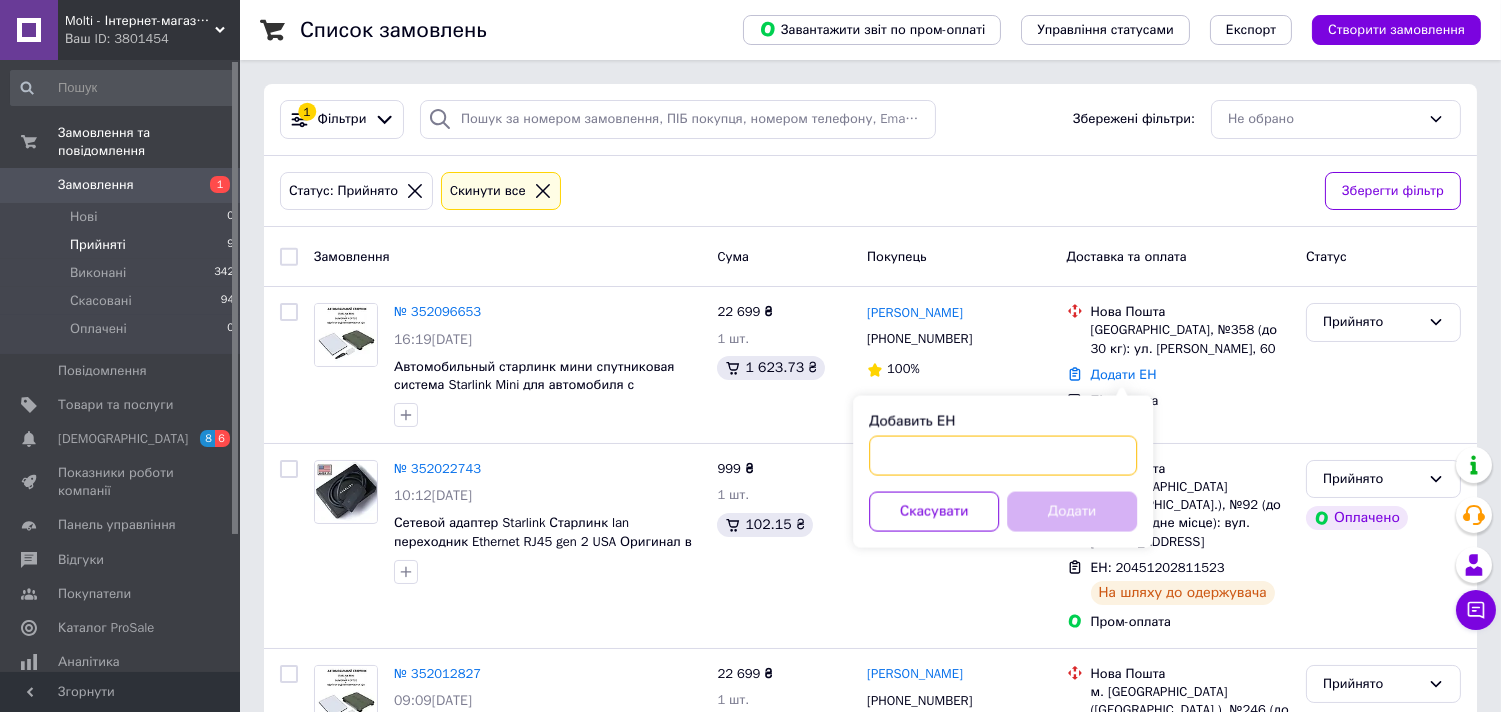 click on "Добавить ЕН" at bounding box center [1003, 456] 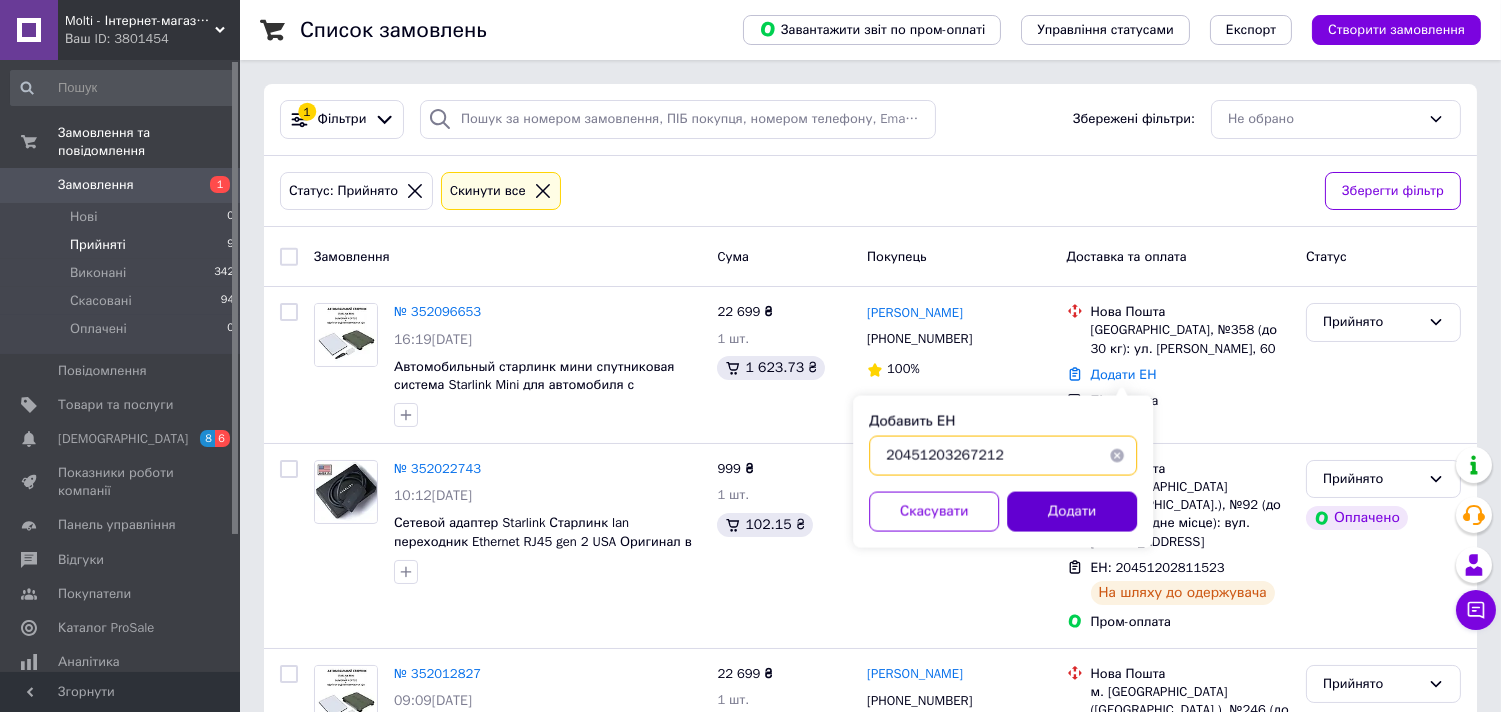type on "20451203267212" 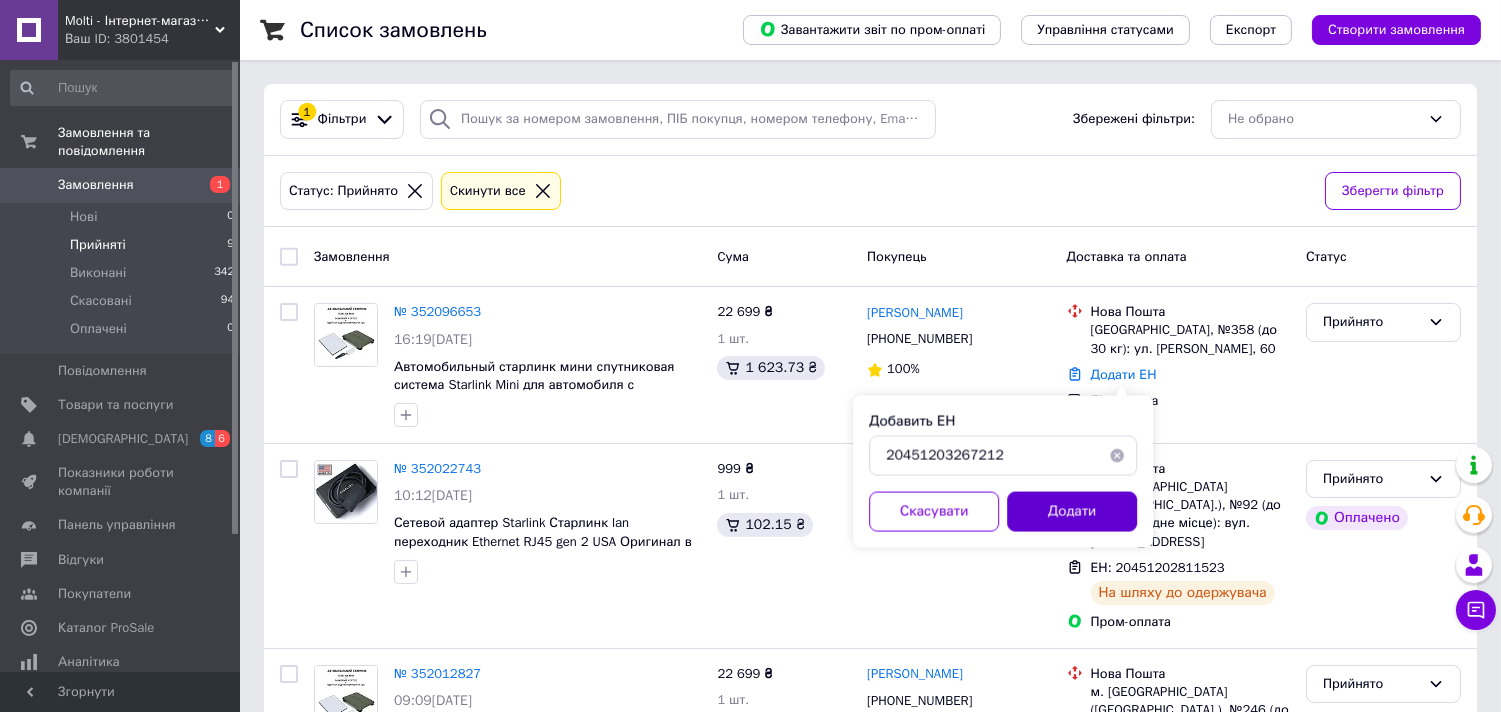 click on "Додати" at bounding box center [1072, 512] 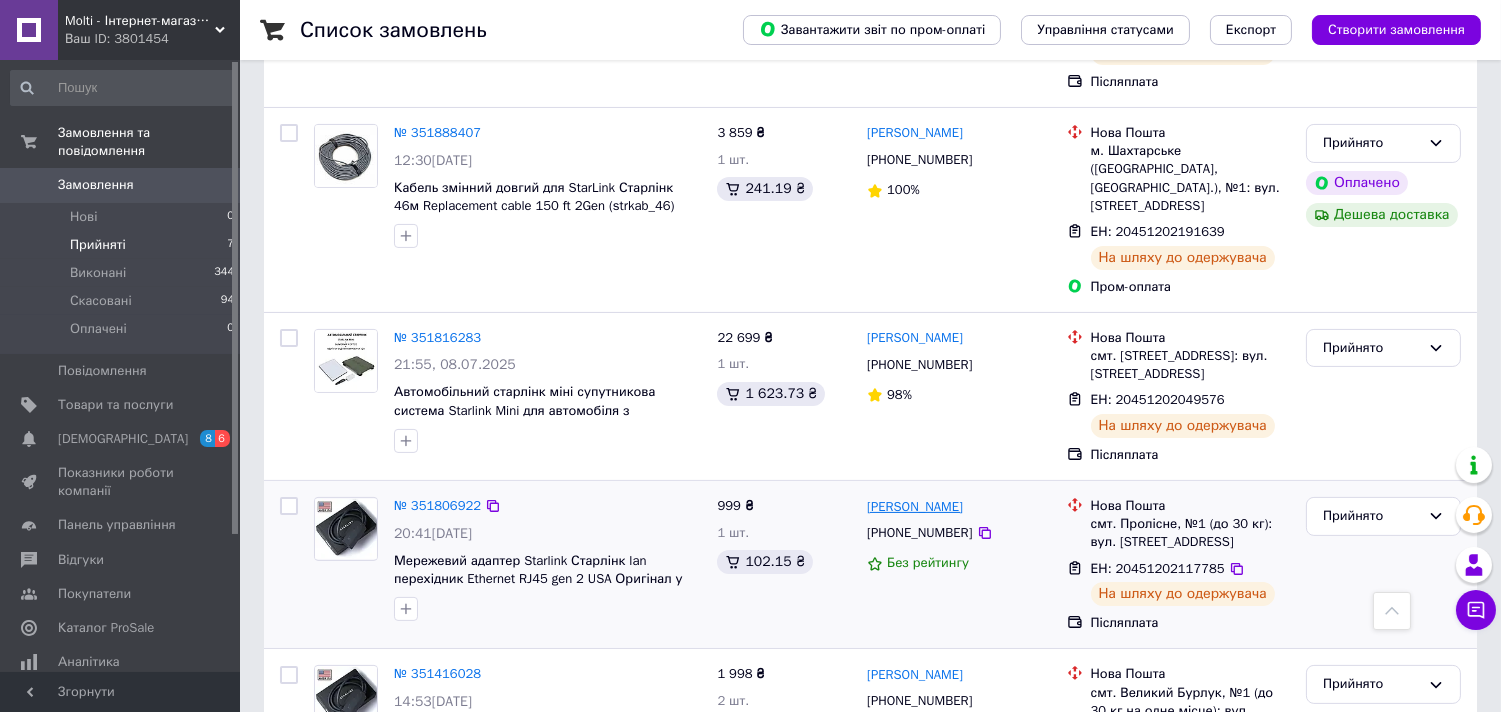 scroll, scrollTop: 736, scrollLeft: 0, axis: vertical 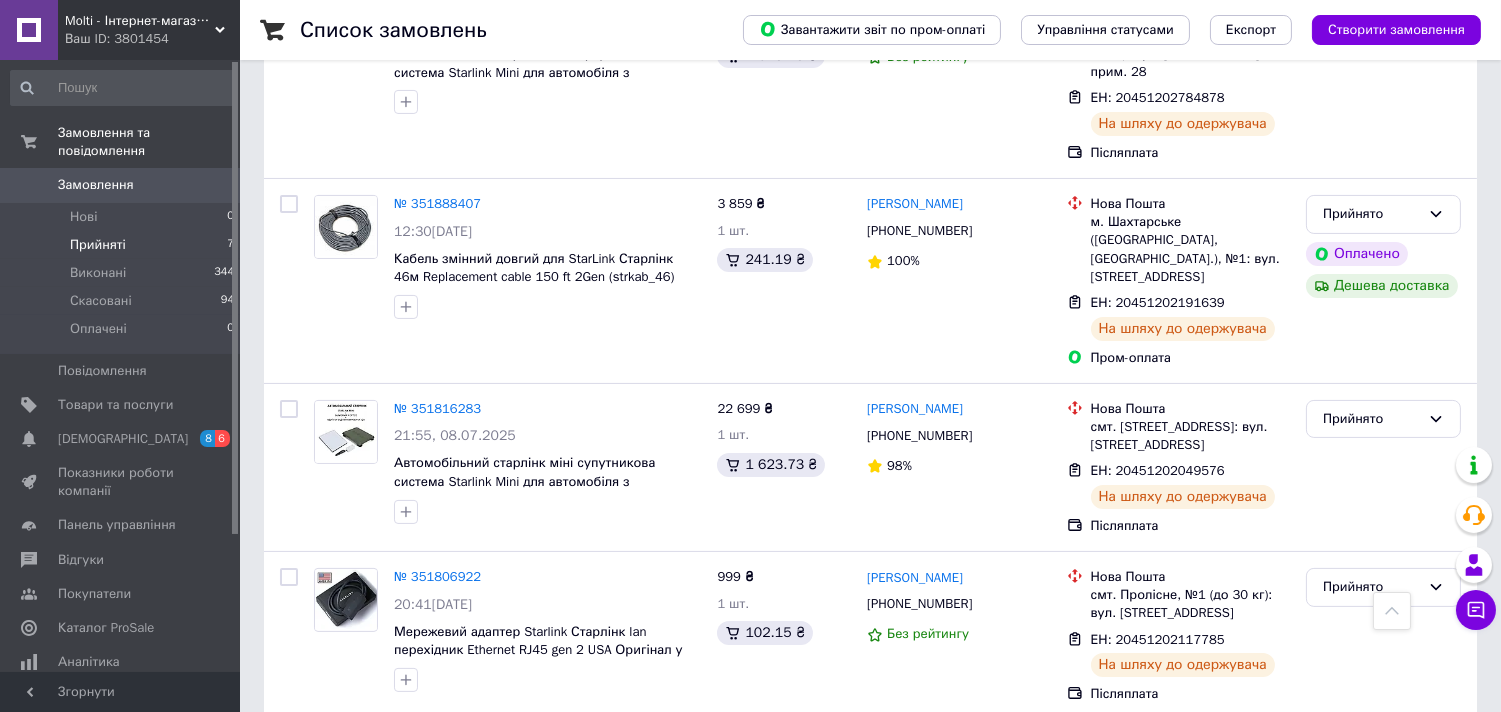 click on "Прийняті" at bounding box center (98, 245) 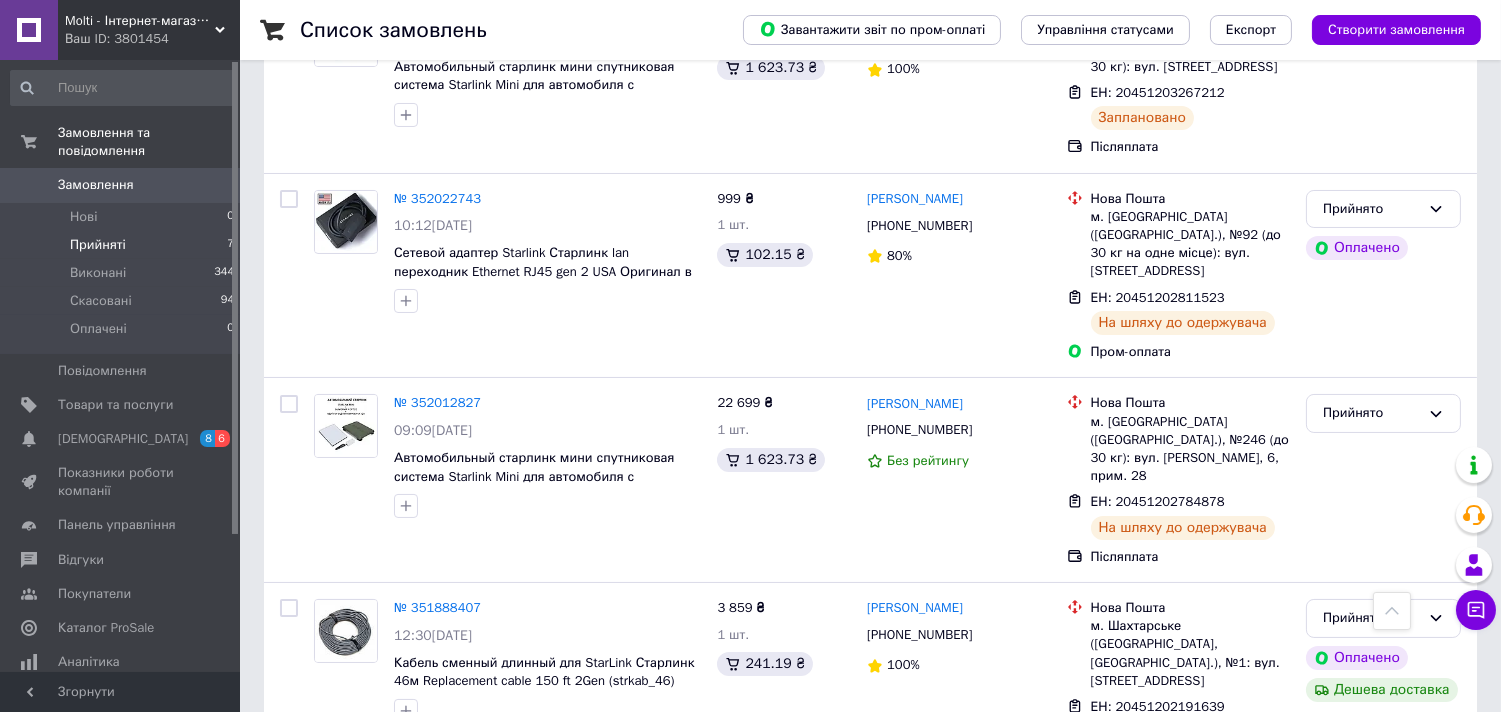 scroll, scrollTop: 0, scrollLeft: 0, axis: both 